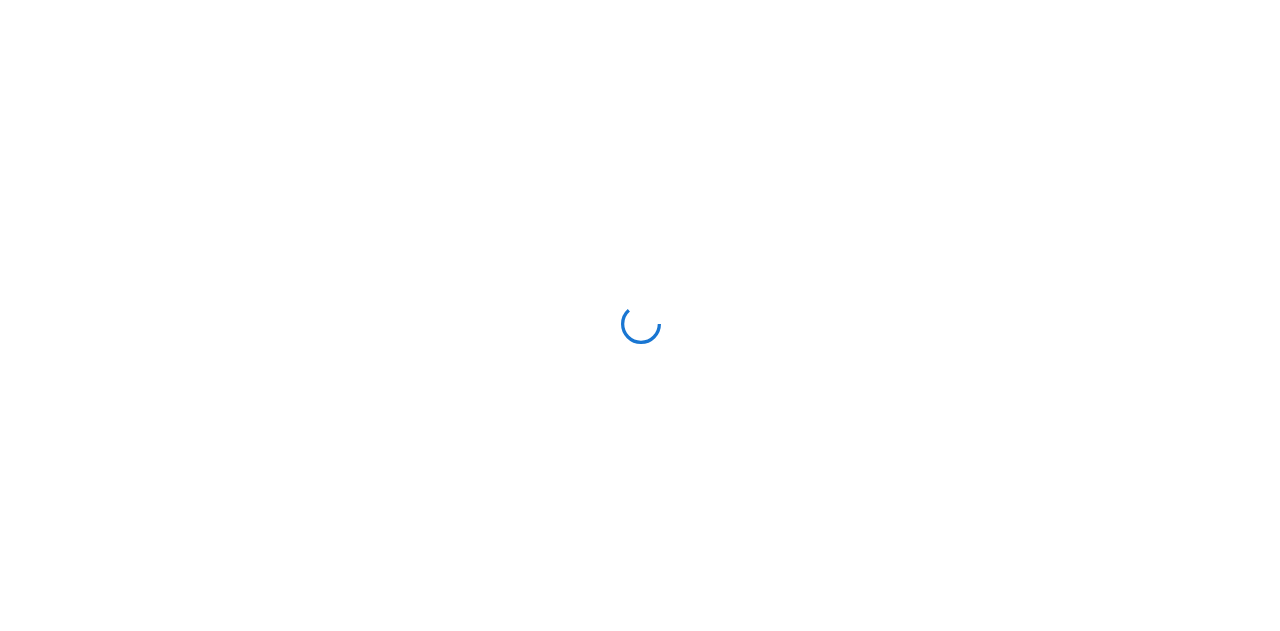 scroll, scrollTop: 0, scrollLeft: 0, axis: both 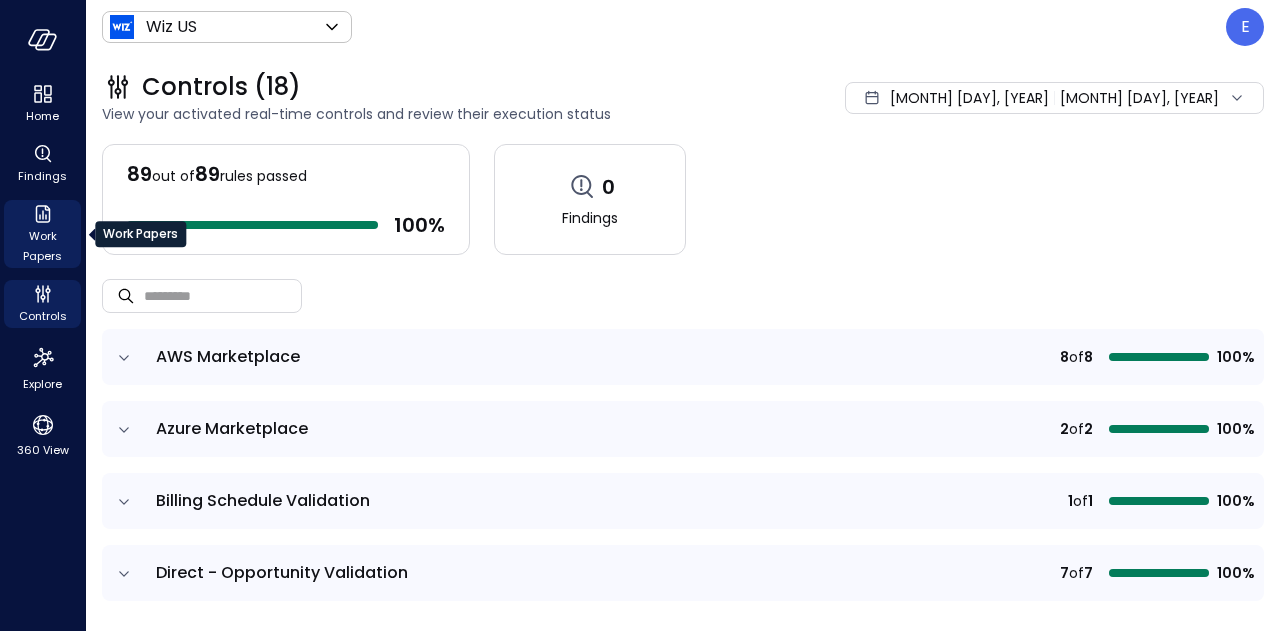 click on "Work Papers" at bounding box center [42, 246] 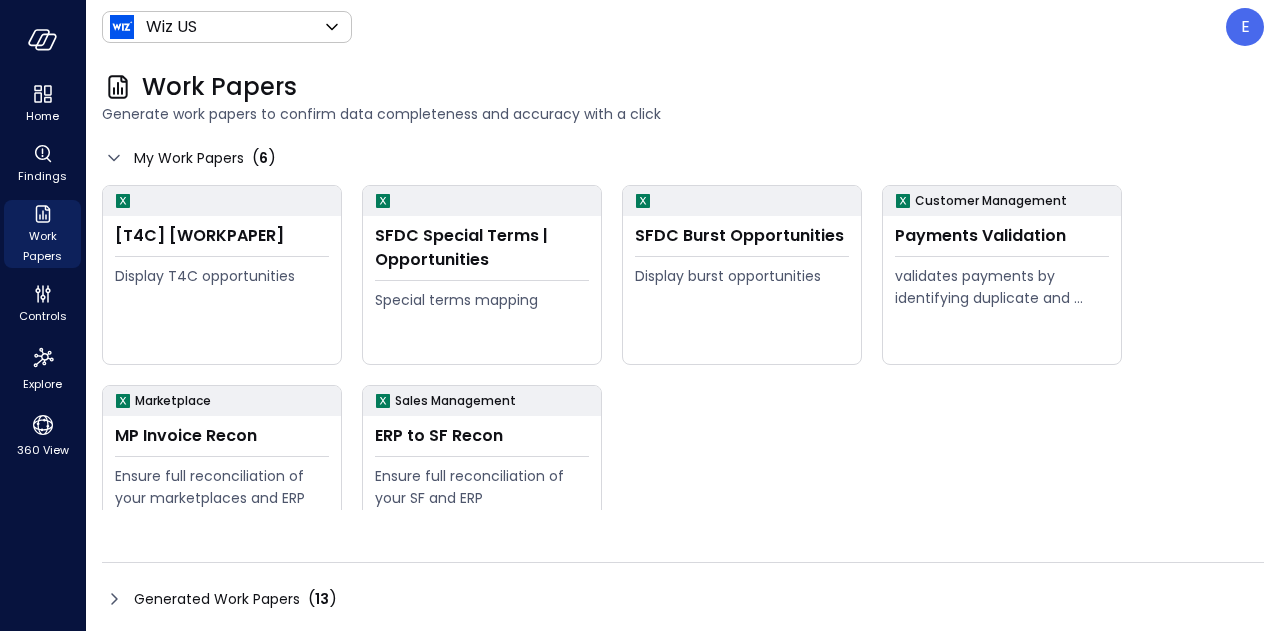 click at bounding box center (114, 599) 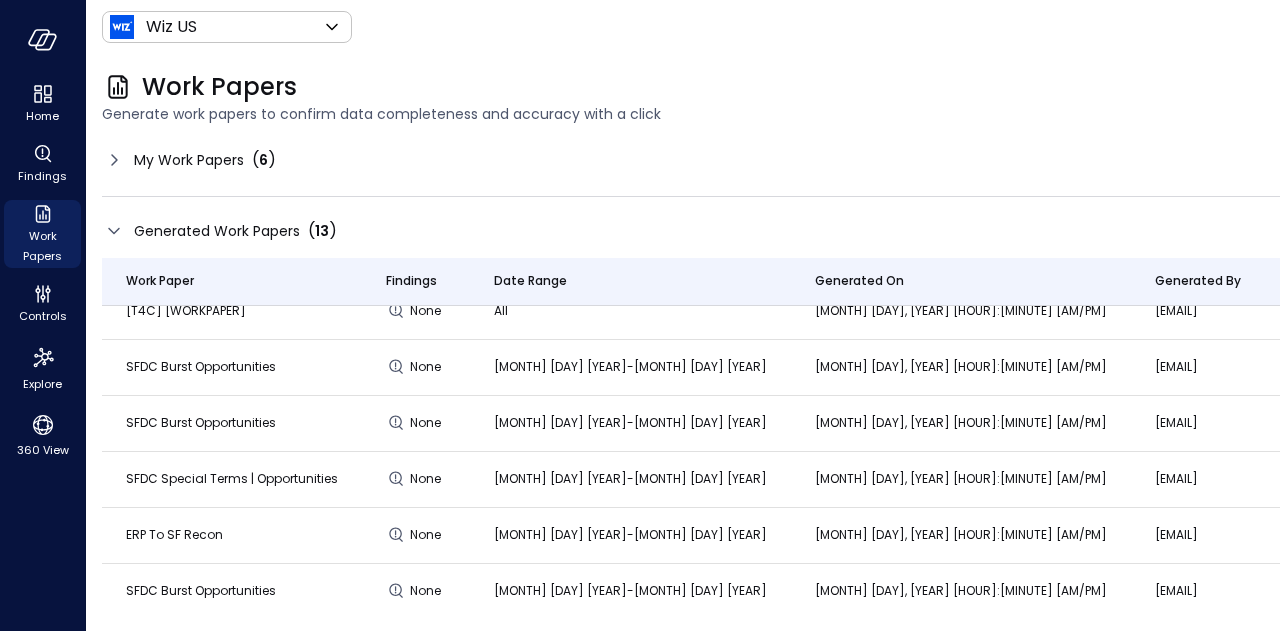 scroll, scrollTop: 100, scrollLeft: 0, axis: vertical 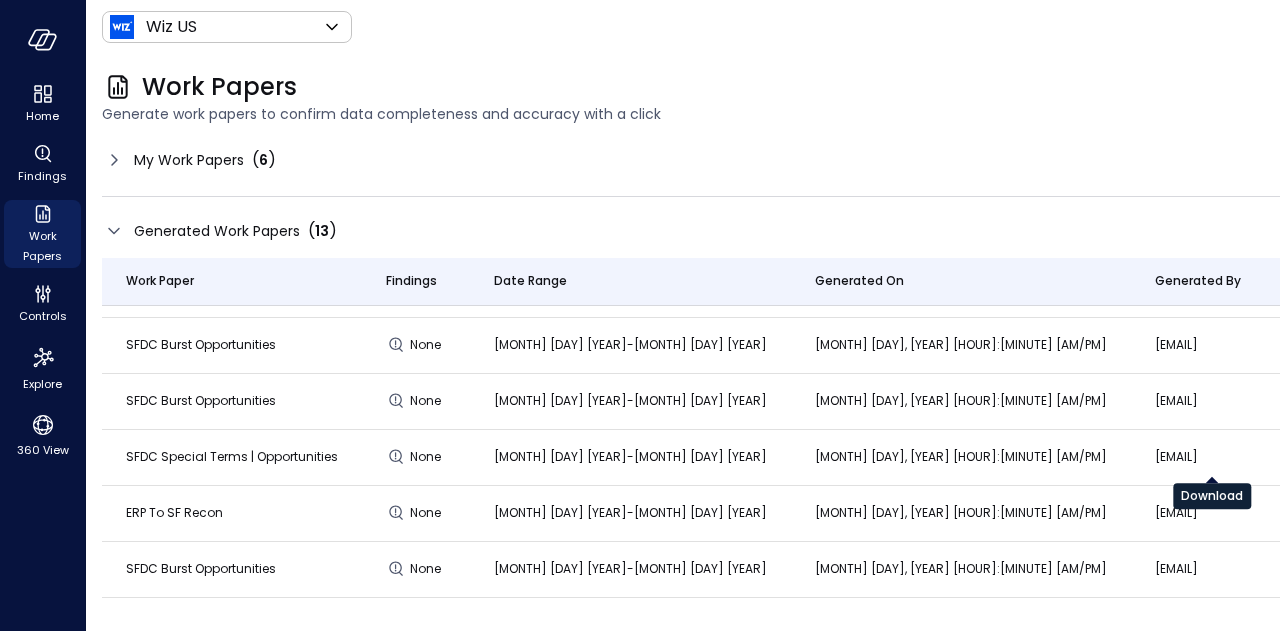click at bounding box center (1423, 233) 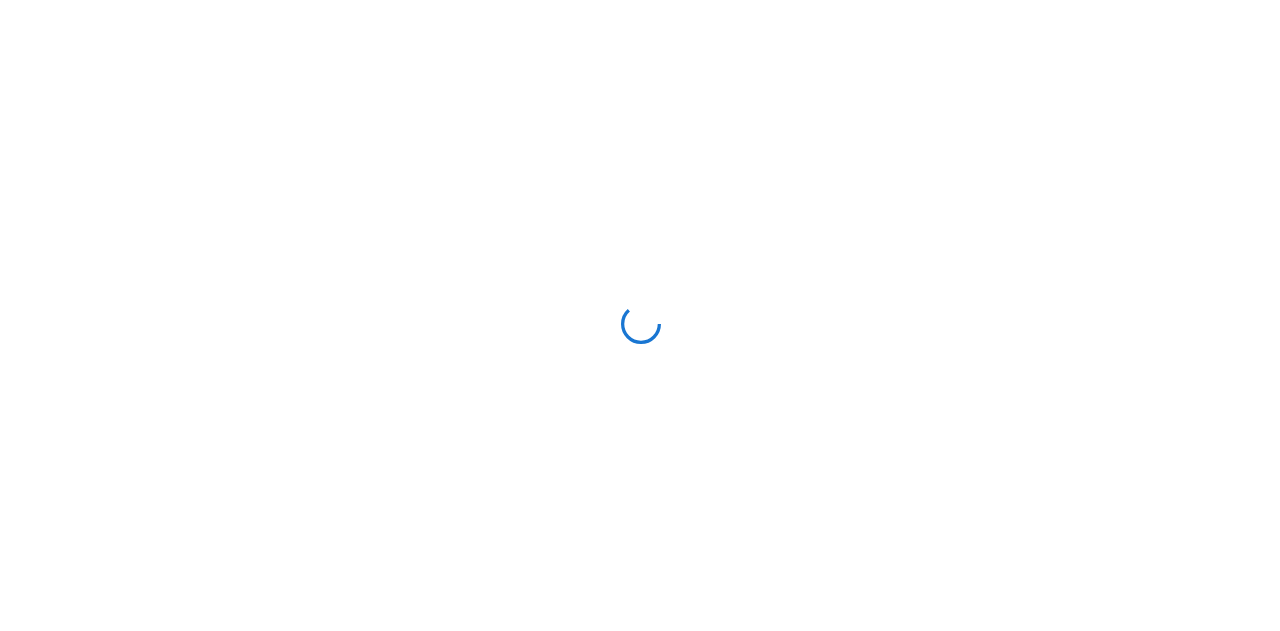 scroll, scrollTop: 0, scrollLeft: 0, axis: both 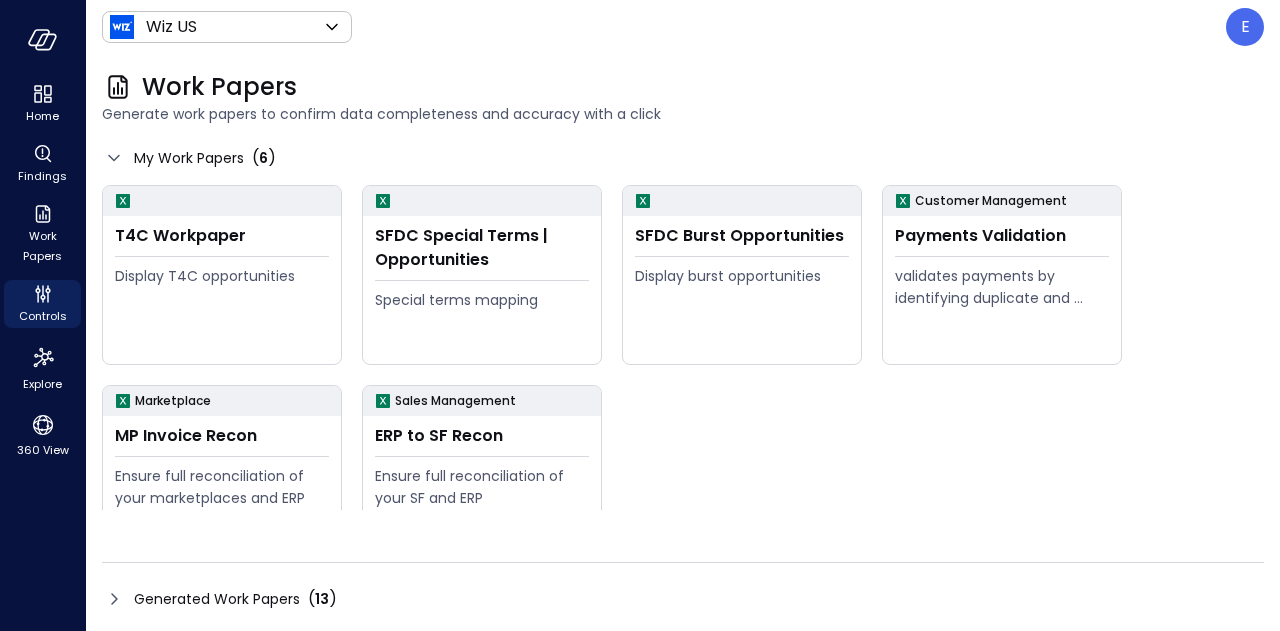 click at bounding box center (114, 599) 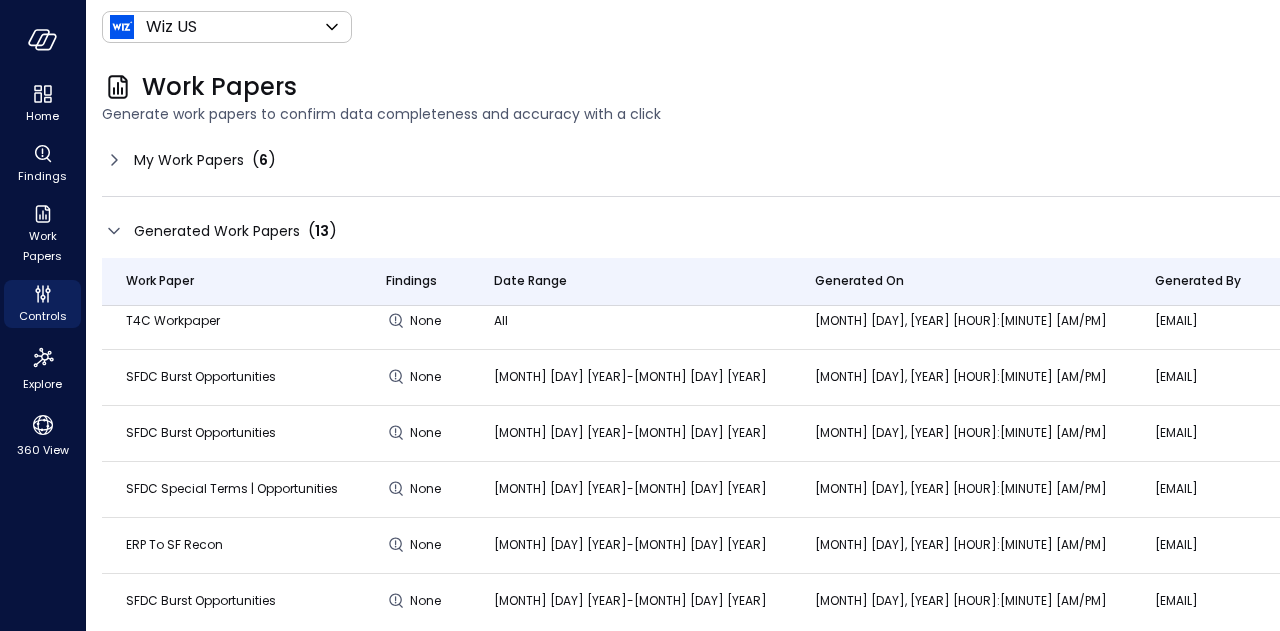 scroll, scrollTop: 100, scrollLeft: 0, axis: vertical 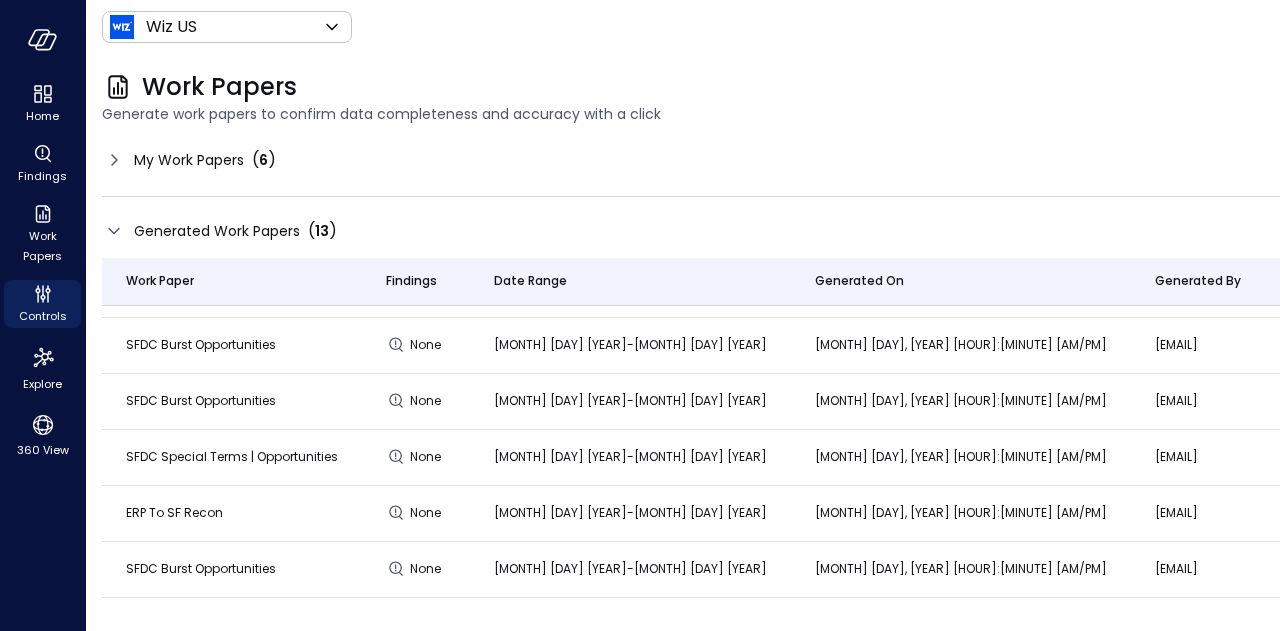 click at bounding box center [114, 231] 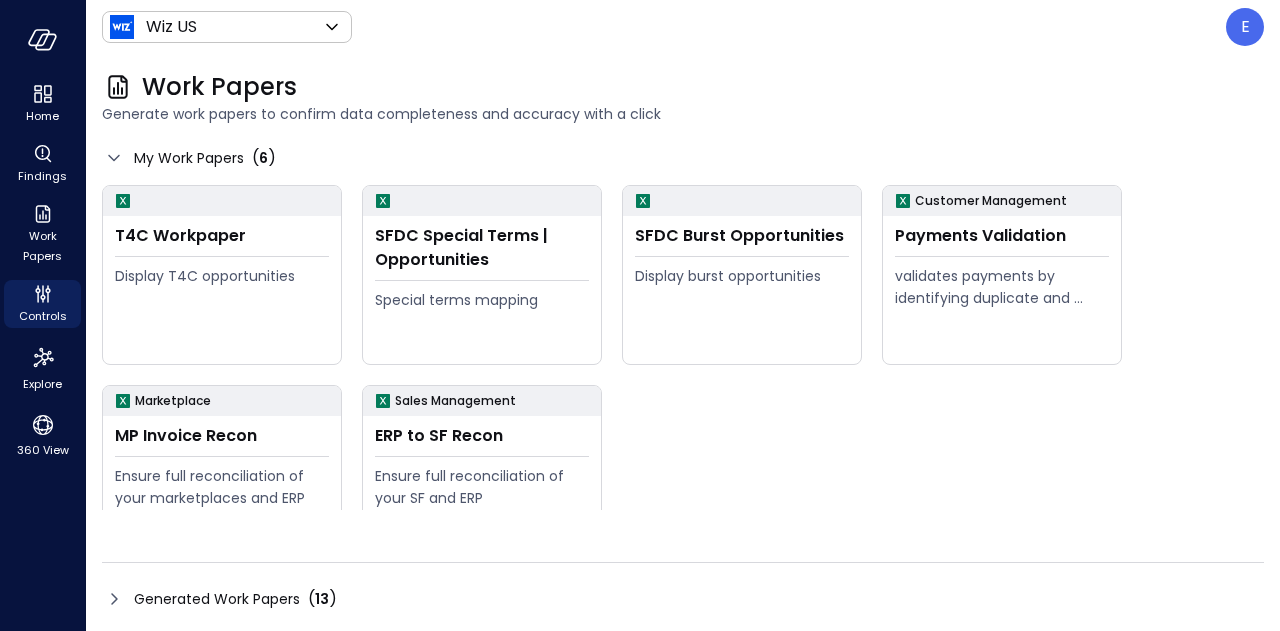 click at bounding box center [114, 158] 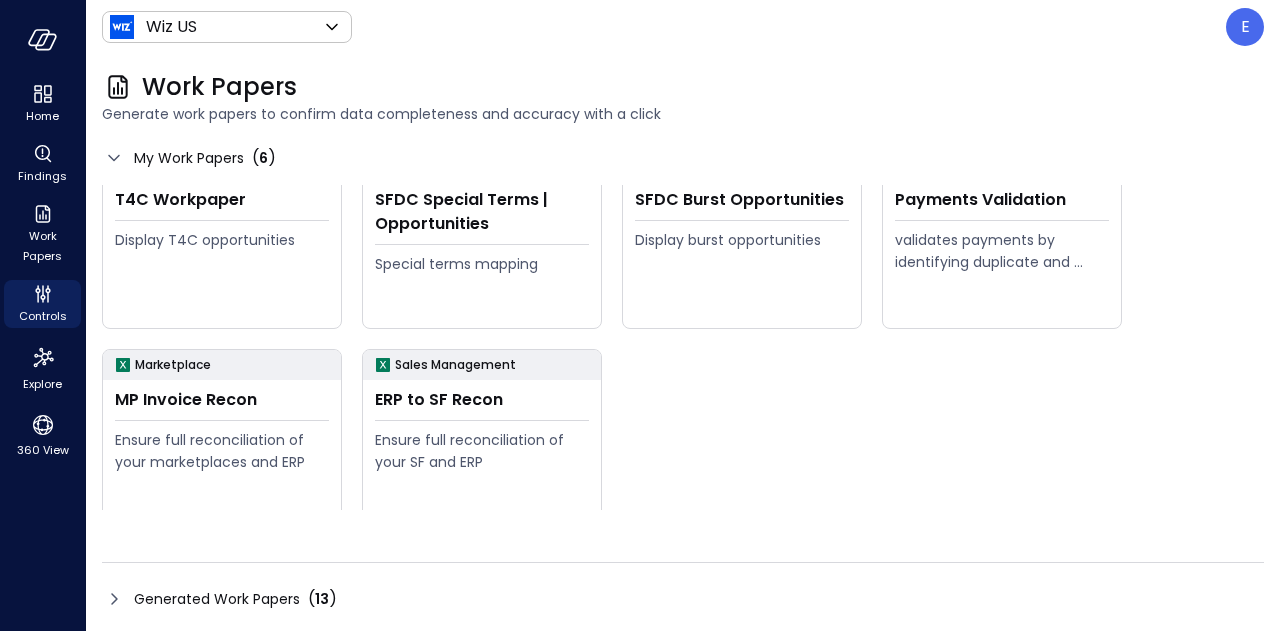 scroll, scrollTop: 54, scrollLeft: 0, axis: vertical 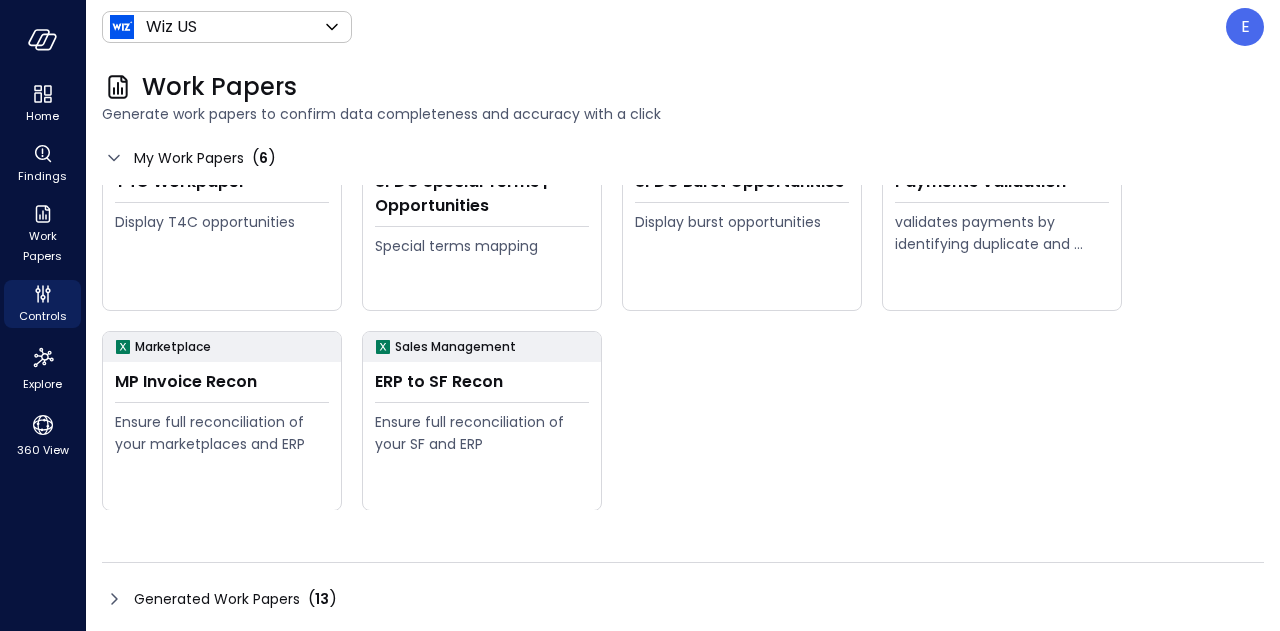 click at bounding box center [114, 599] 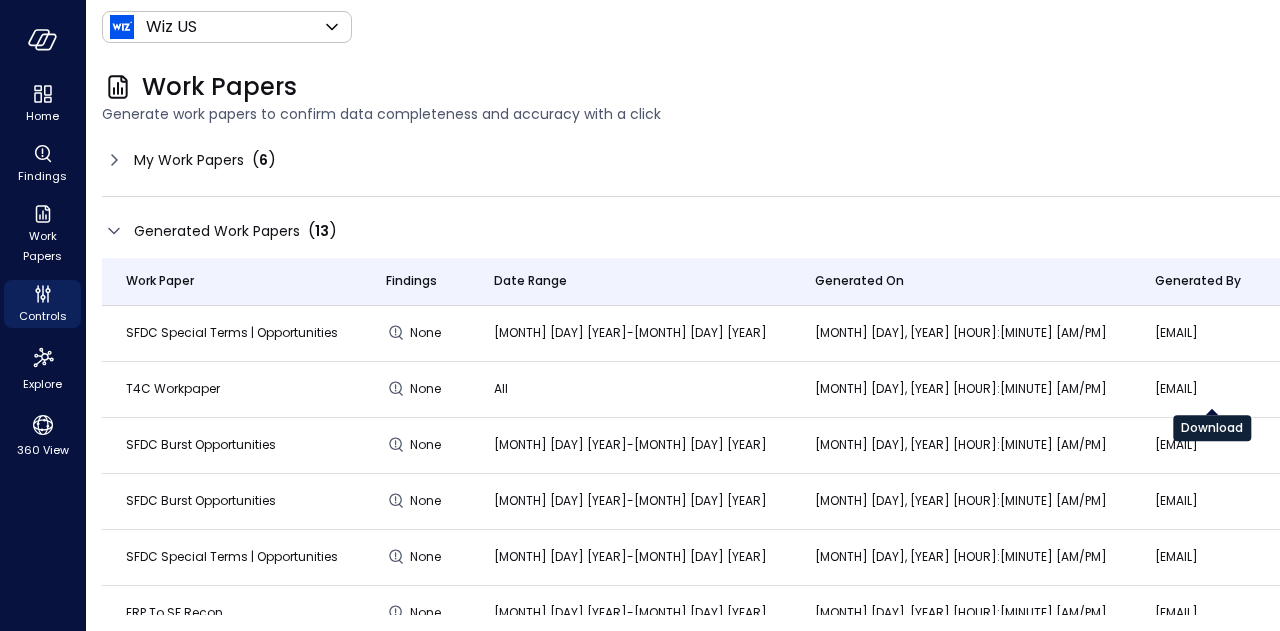 click at bounding box center (1423, 333) 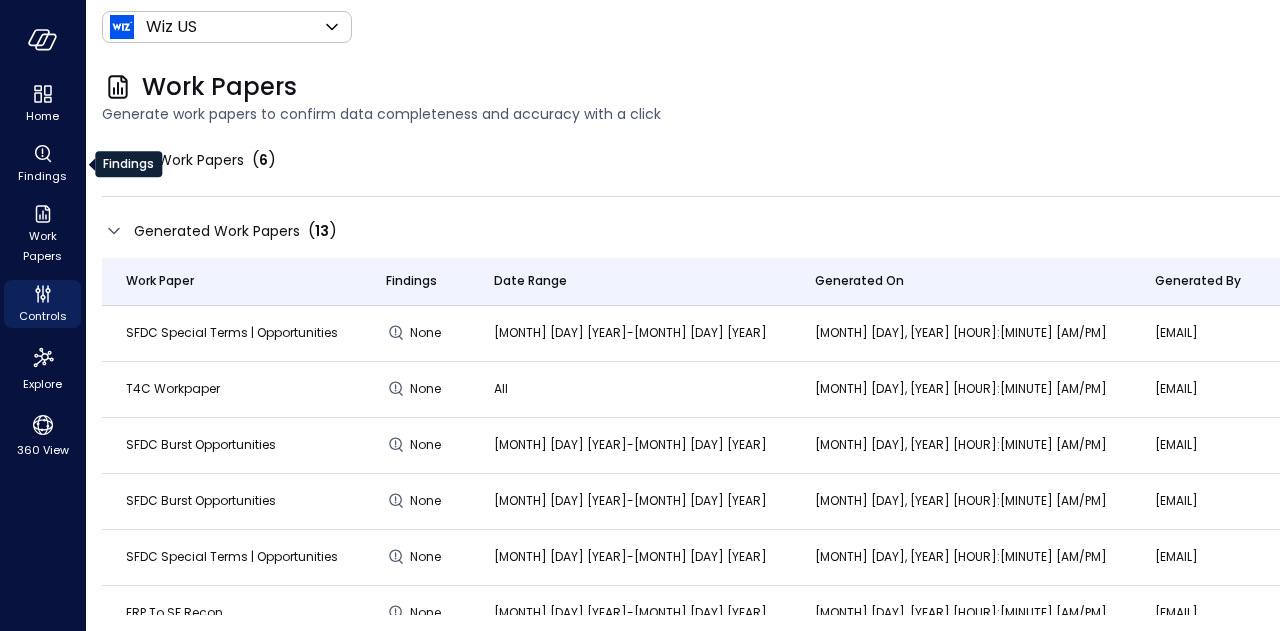 click on "Findings" at bounding box center [128, 164] 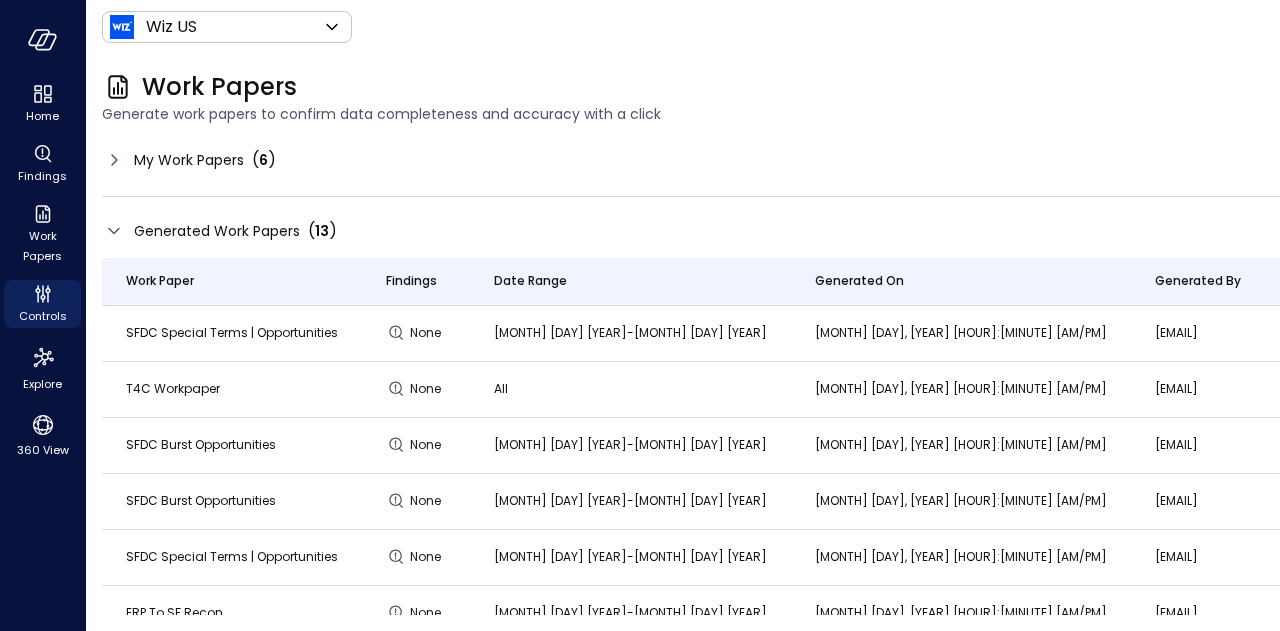 click on "My Work Papers" at bounding box center (189, 160) 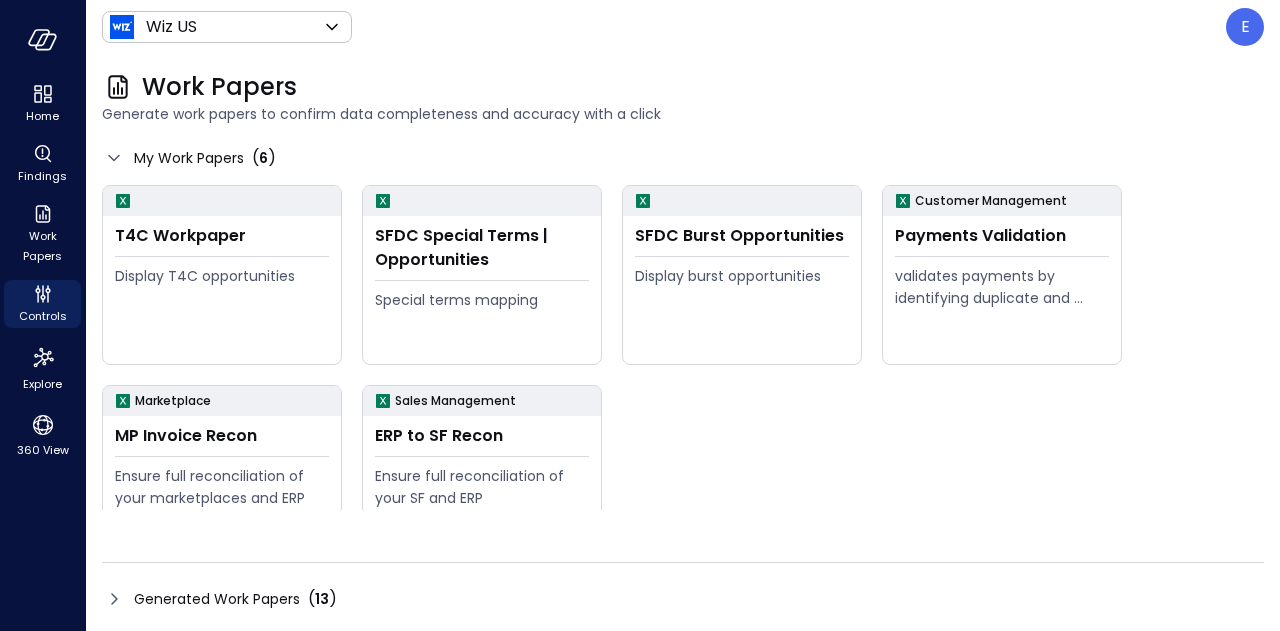 click on "My Work Papers" at bounding box center (189, 158) 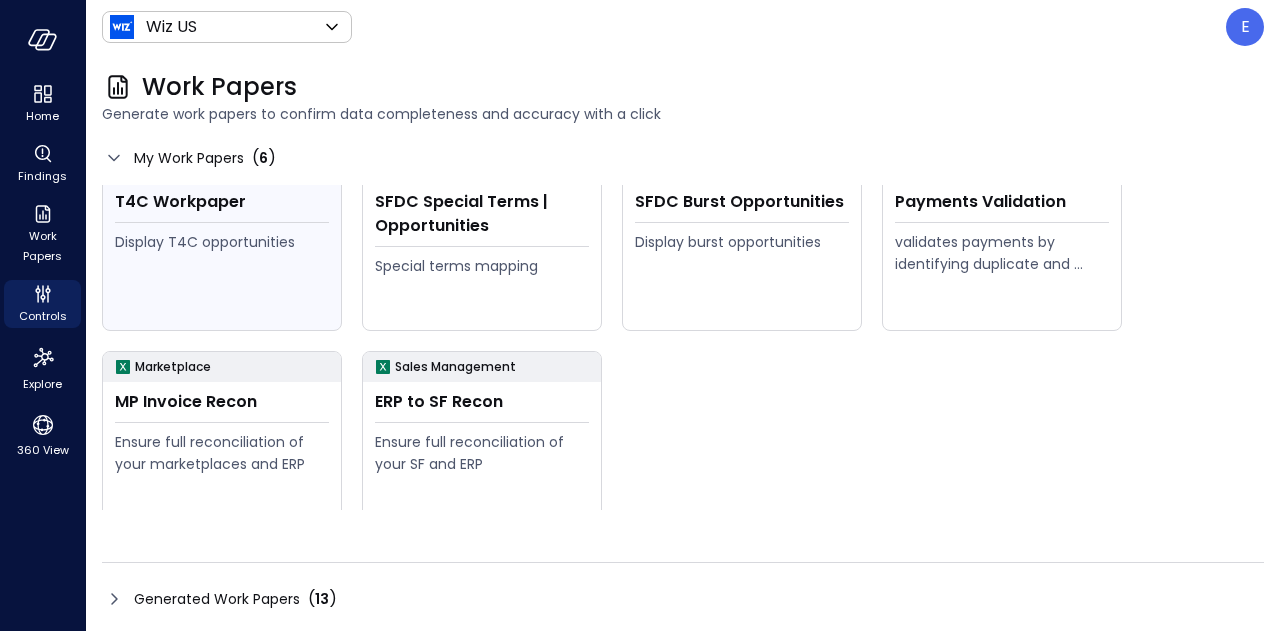scroll, scrollTop: 54, scrollLeft: 0, axis: vertical 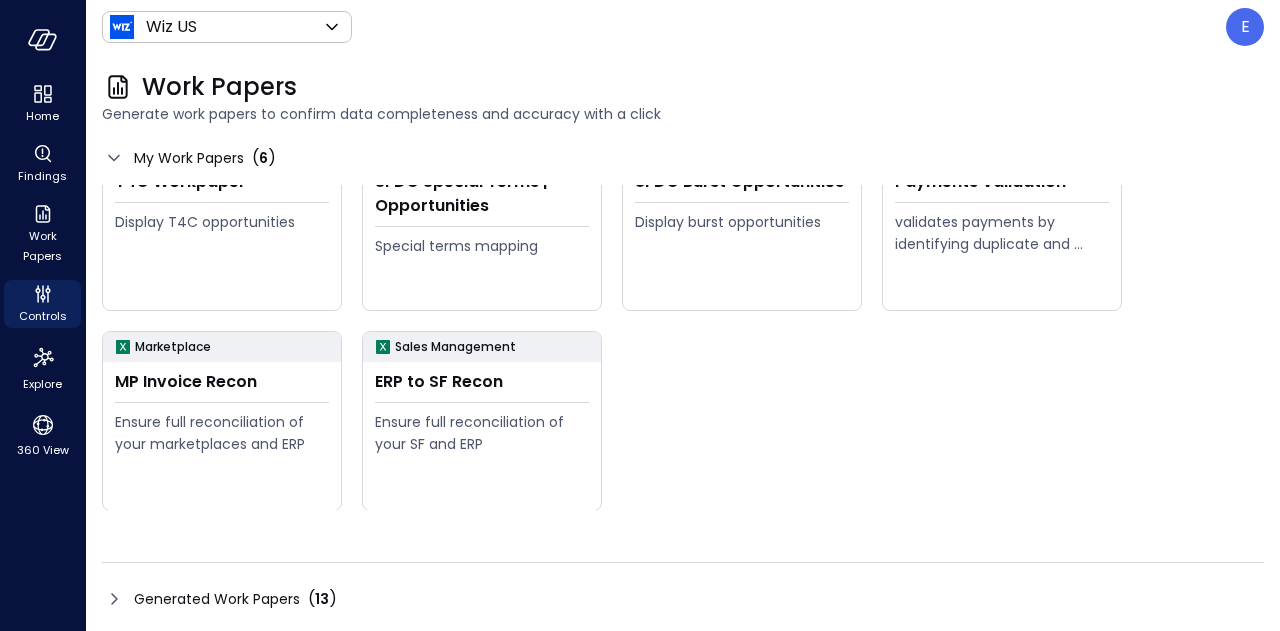 click at bounding box center [114, 599] 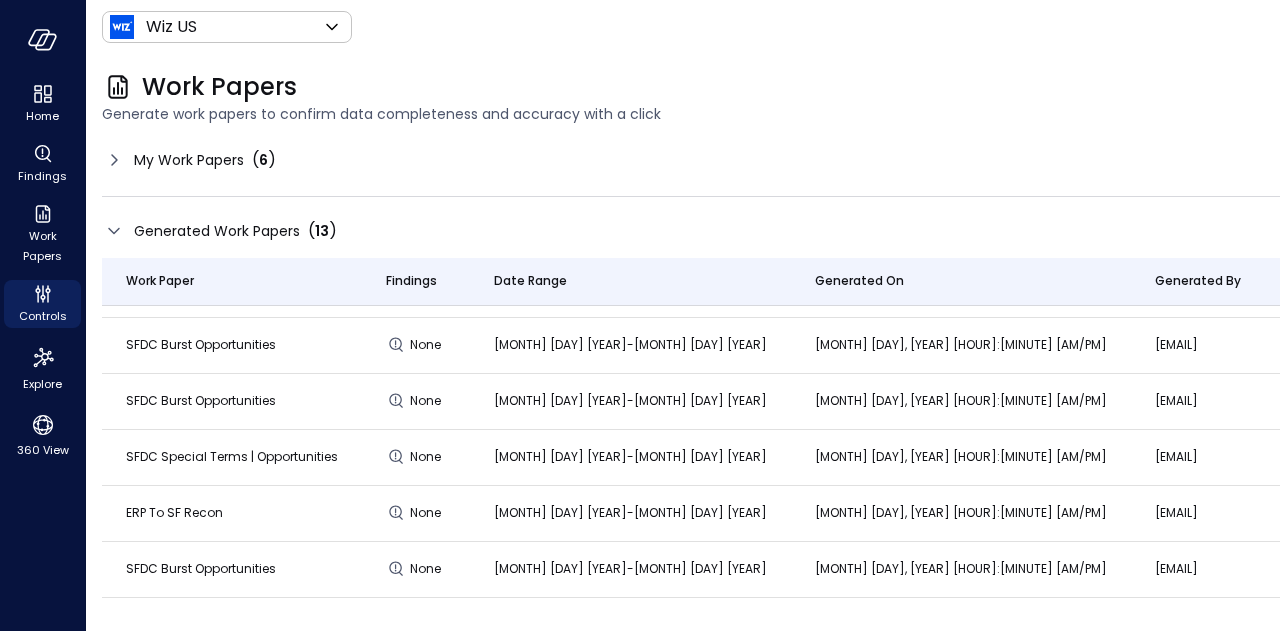scroll, scrollTop: 0, scrollLeft: 0, axis: both 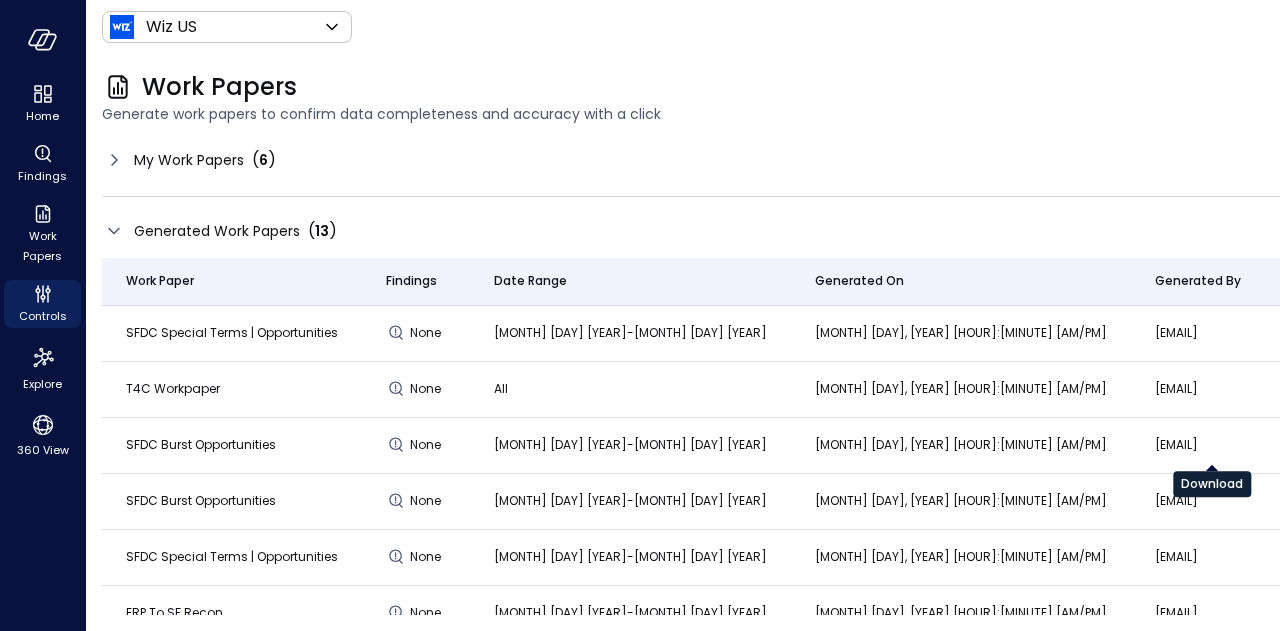 click at bounding box center [1423, 333] 